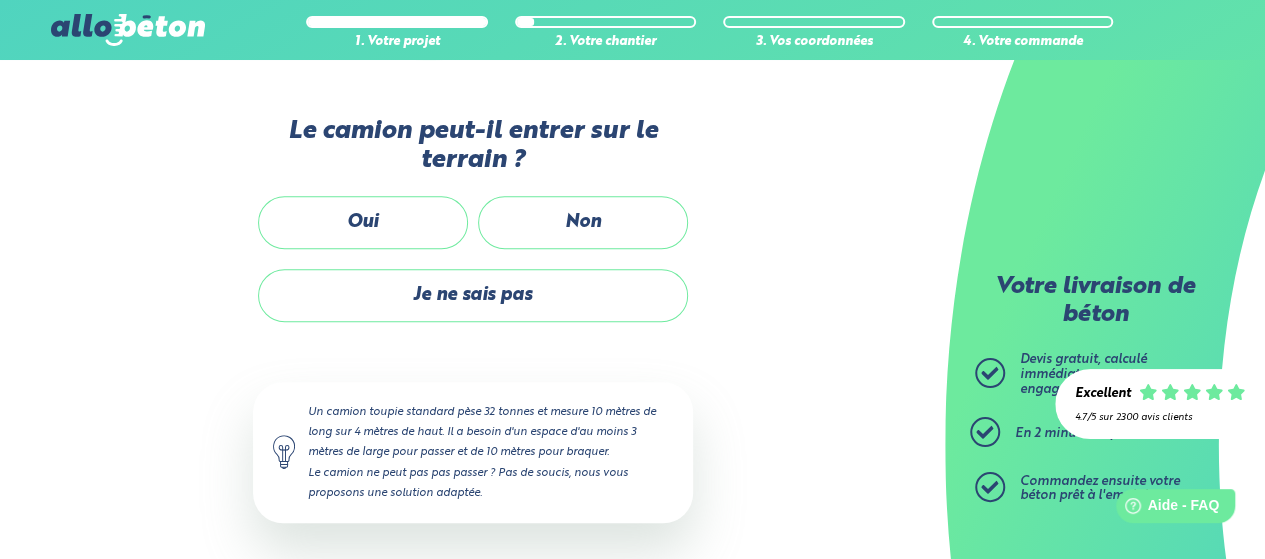 scroll, scrollTop: 0, scrollLeft: 0, axis: both 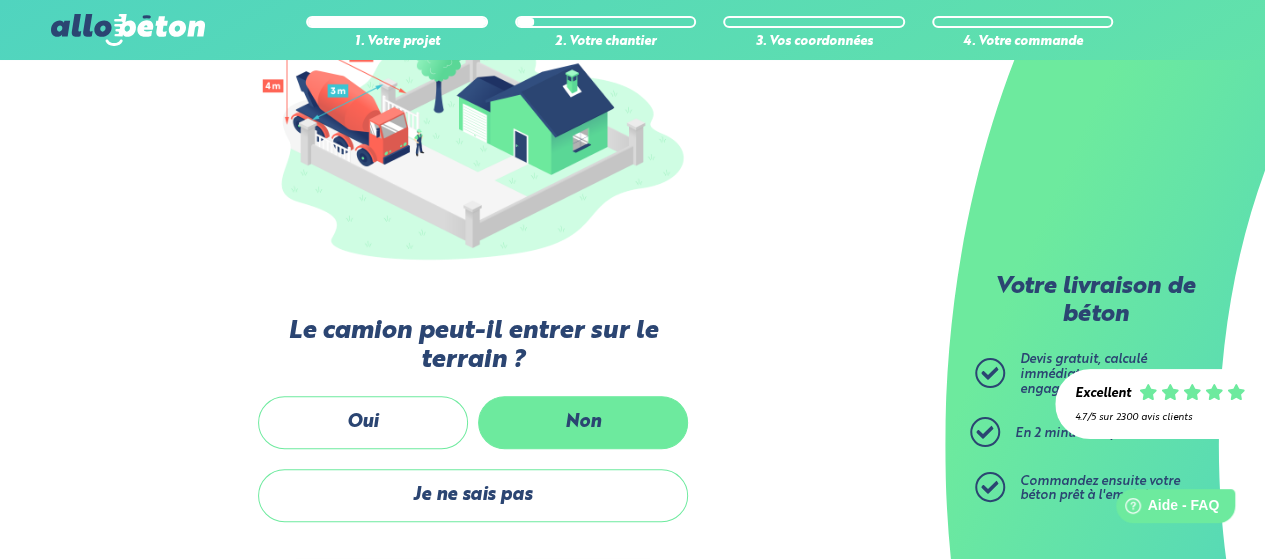 click on "Non" at bounding box center (583, 422) 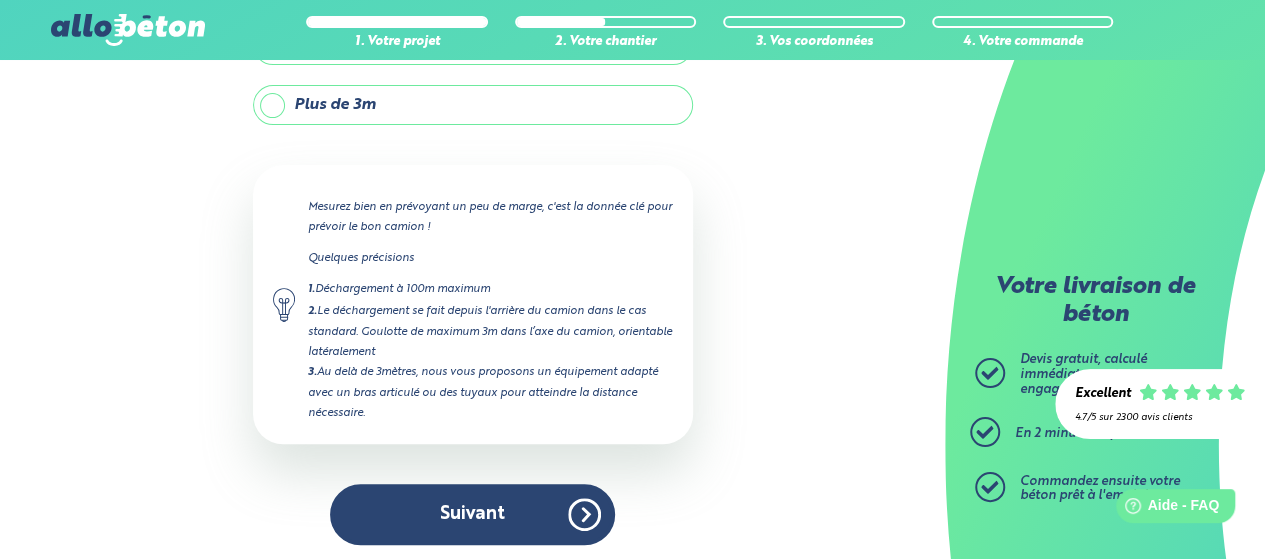 scroll, scrollTop: 49, scrollLeft: 0, axis: vertical 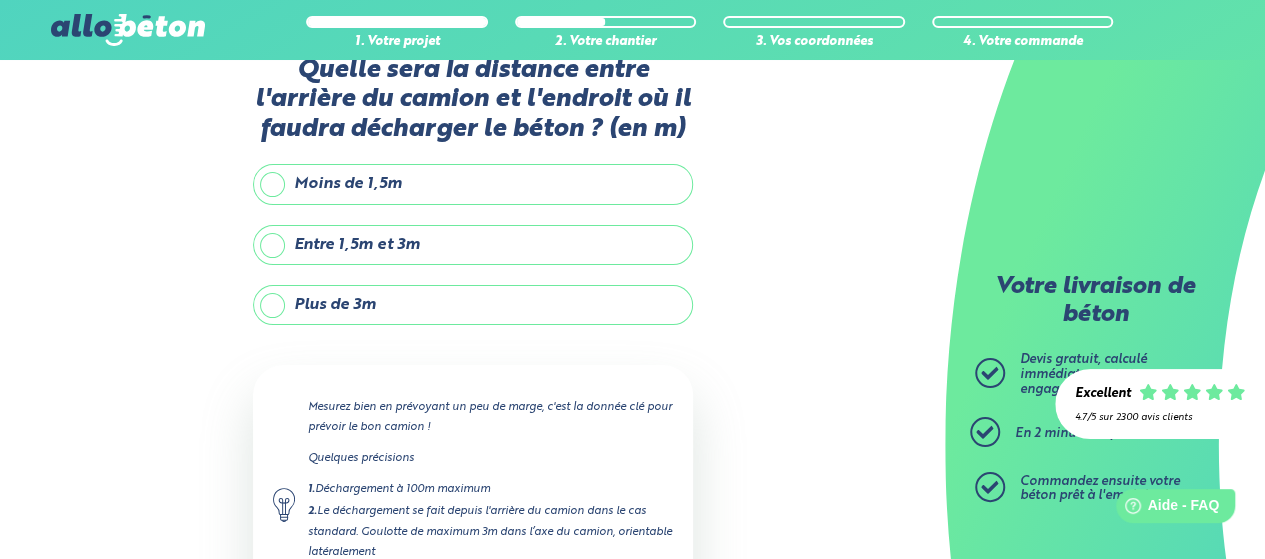 click on "Entre 1,5m et 3m" at bounding box center [473, 245] 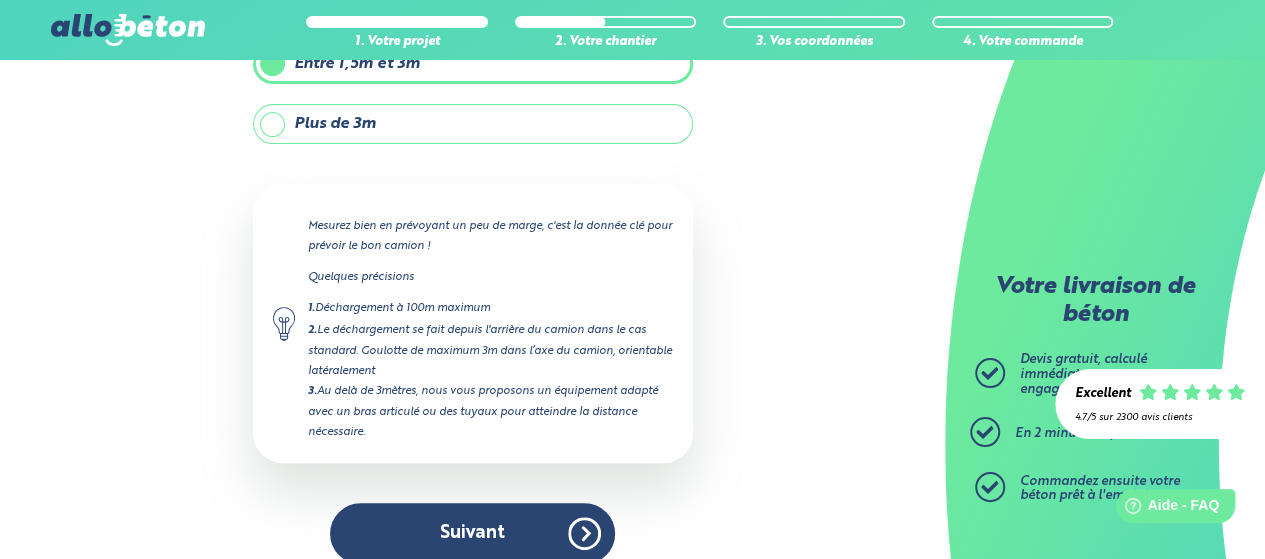 scroll, scrollTop: 249, scrollLeft: 0, axis: vertical 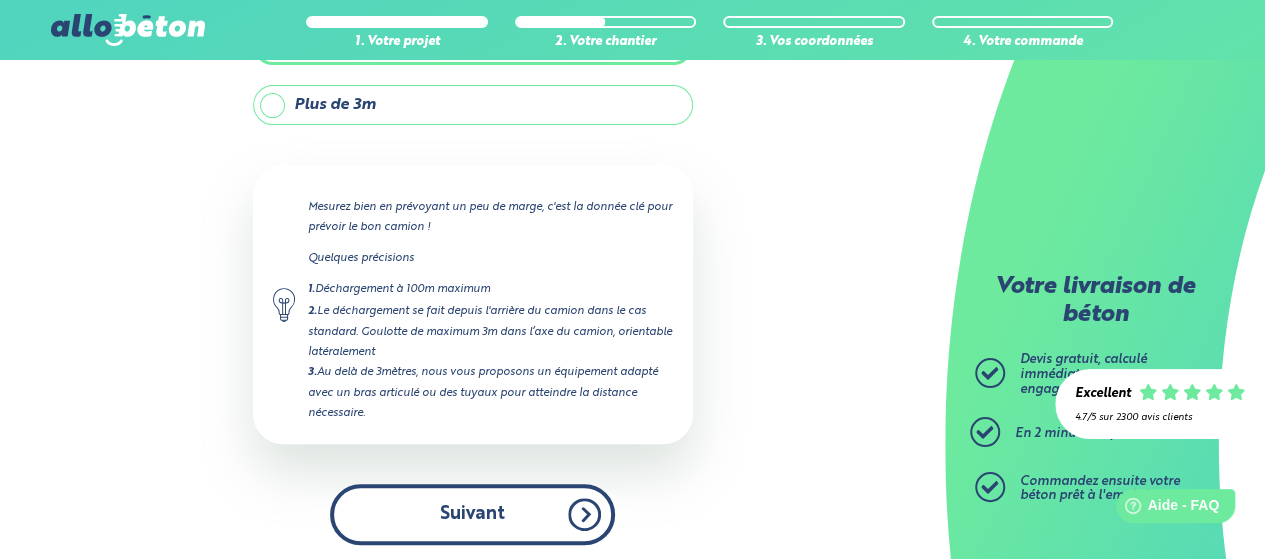click on "Suivant" at bounding box center (472, 514) 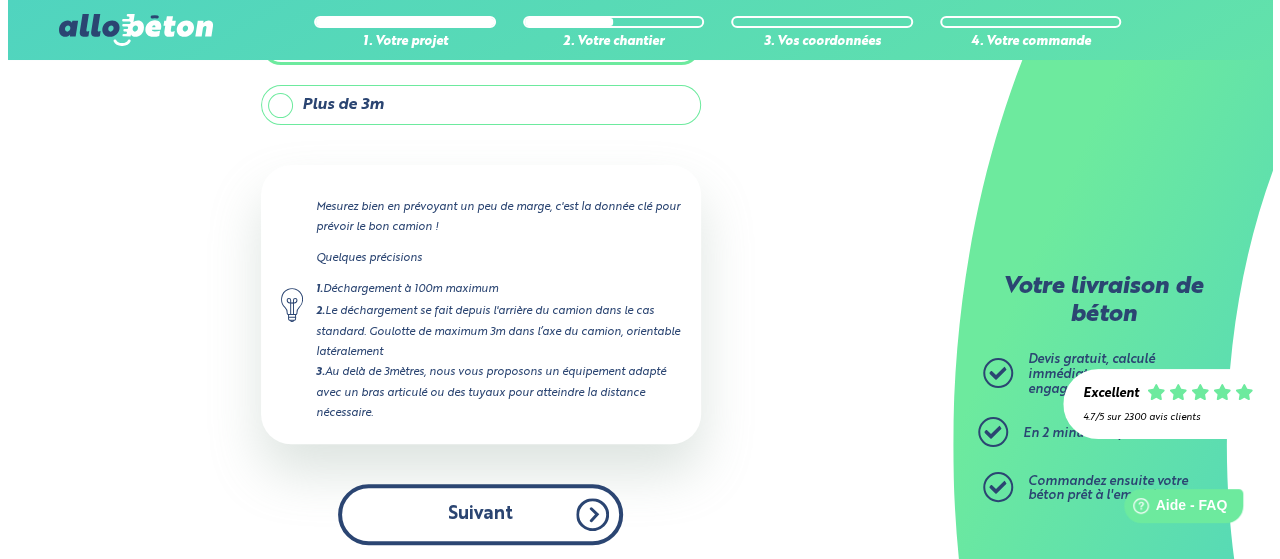 scroll, scrollTop: 0, scrollLeft: 0, axis: both 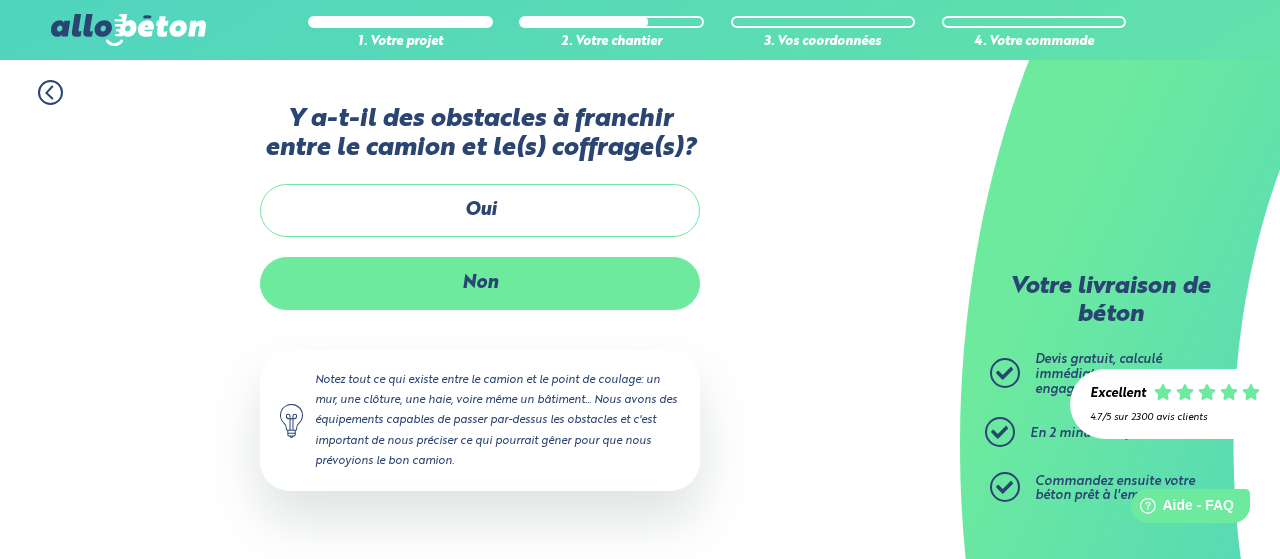 click on "Non" at bounding box center (480, 283) 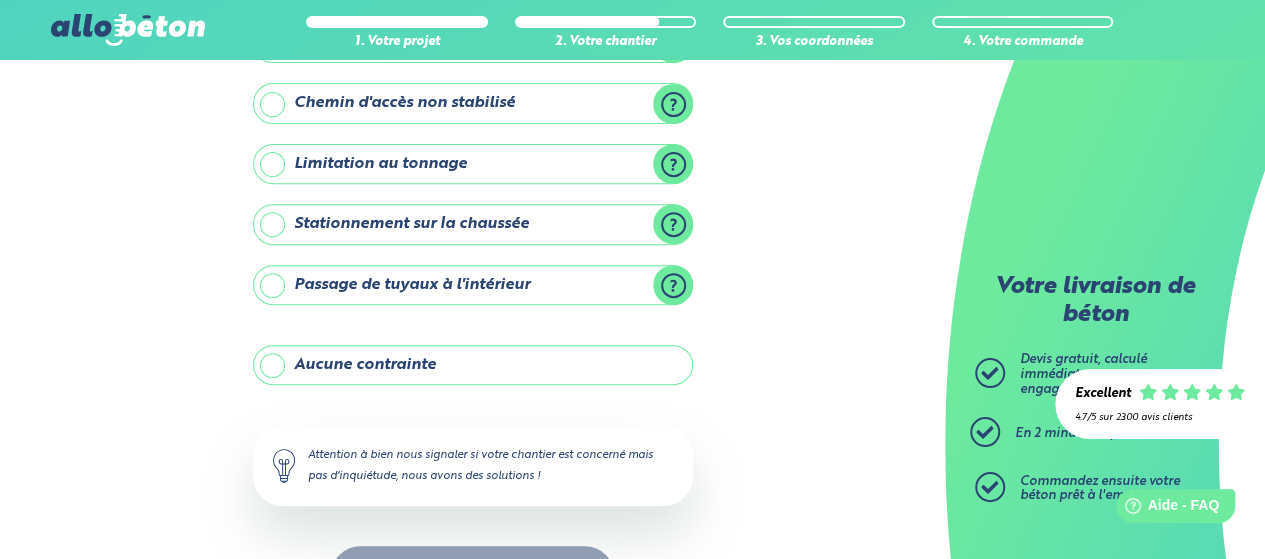 scroll, scrollTop: 362, scrollLeft: 0, axis: vertical 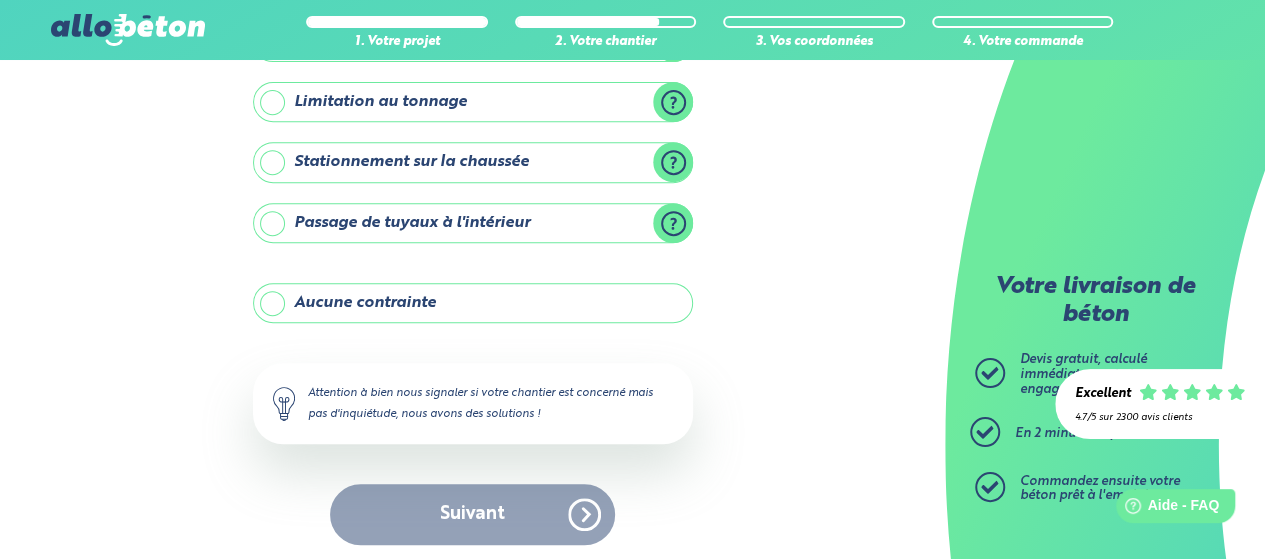 click on "Aucune contrainte" at bounding box center (473, 303) 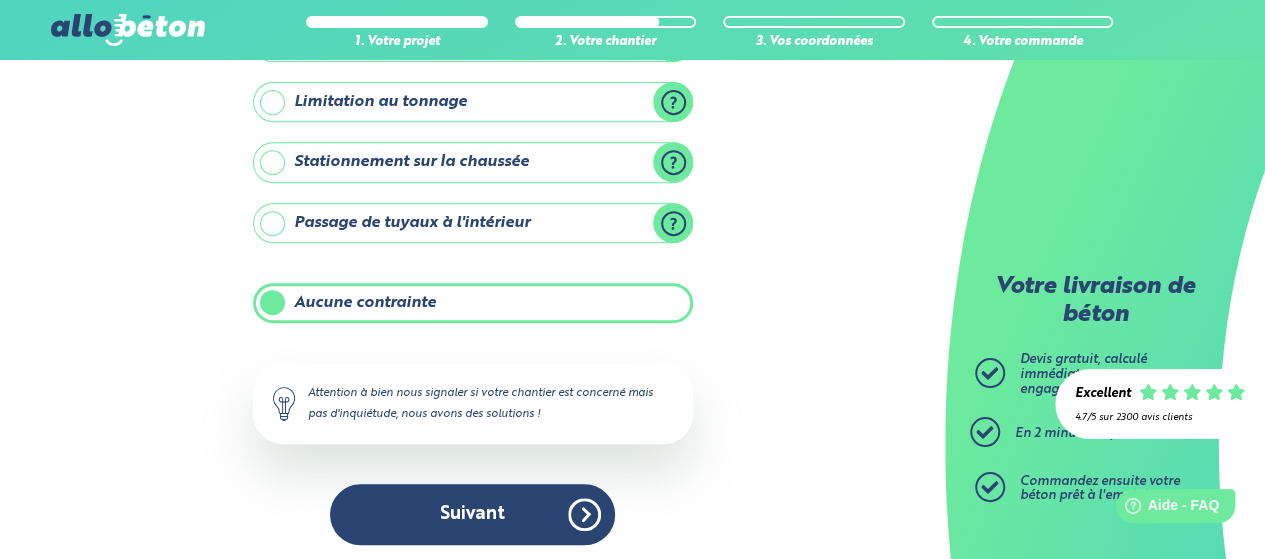 click on "Stationnement sur la chaussée" at bounding box center (473, 162) 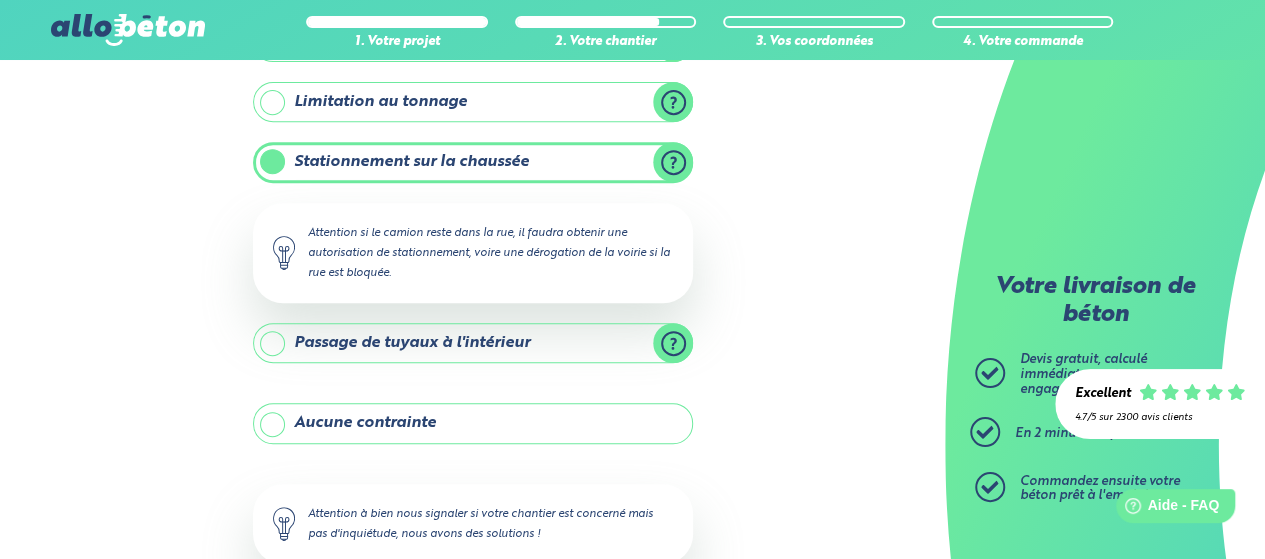 click on "Stationnement sur la chaussée" at bounding box center (473, 162) 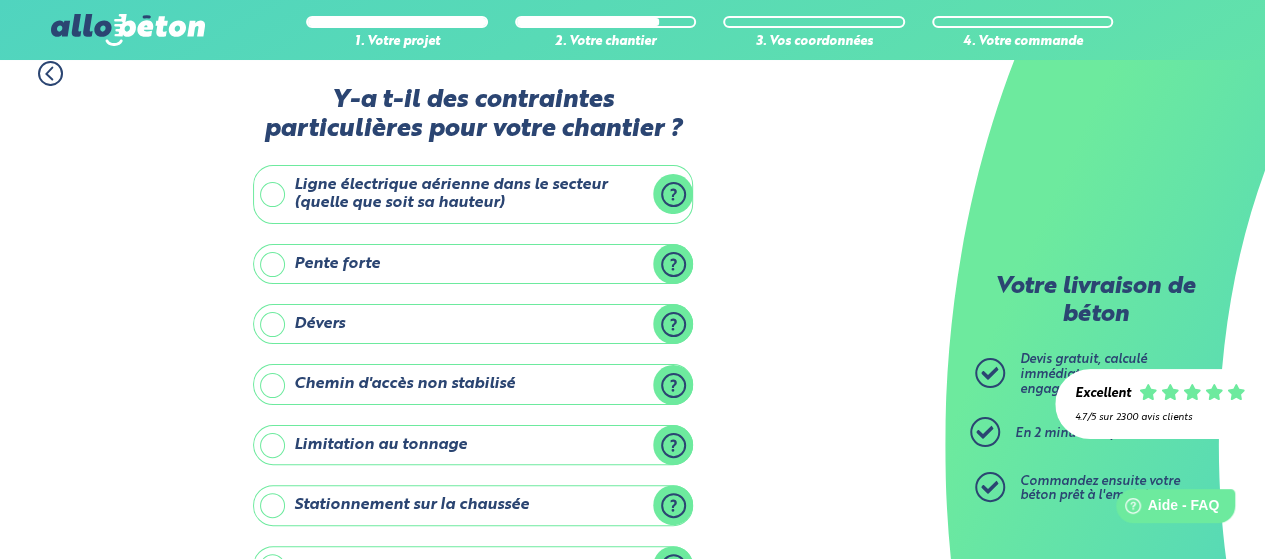 scroll, scrollTop: 0, scrollLeft: 0, axis: both 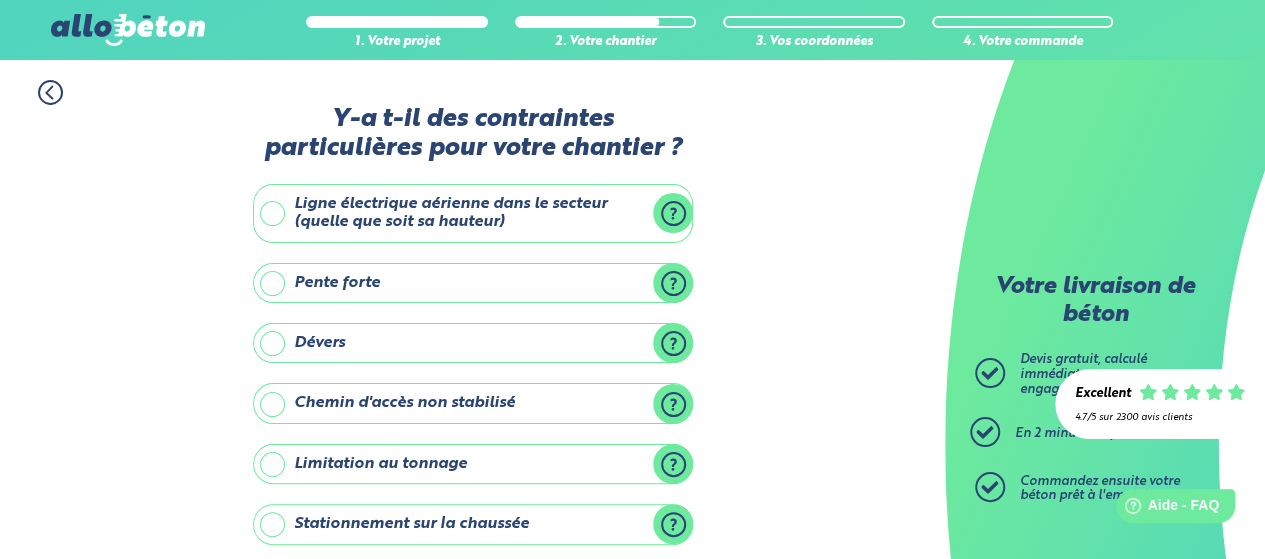 click on "Ligne électrique aérienne dans le secteur (quelle que soit sa hauteur)" at bounding box center [473, 213] 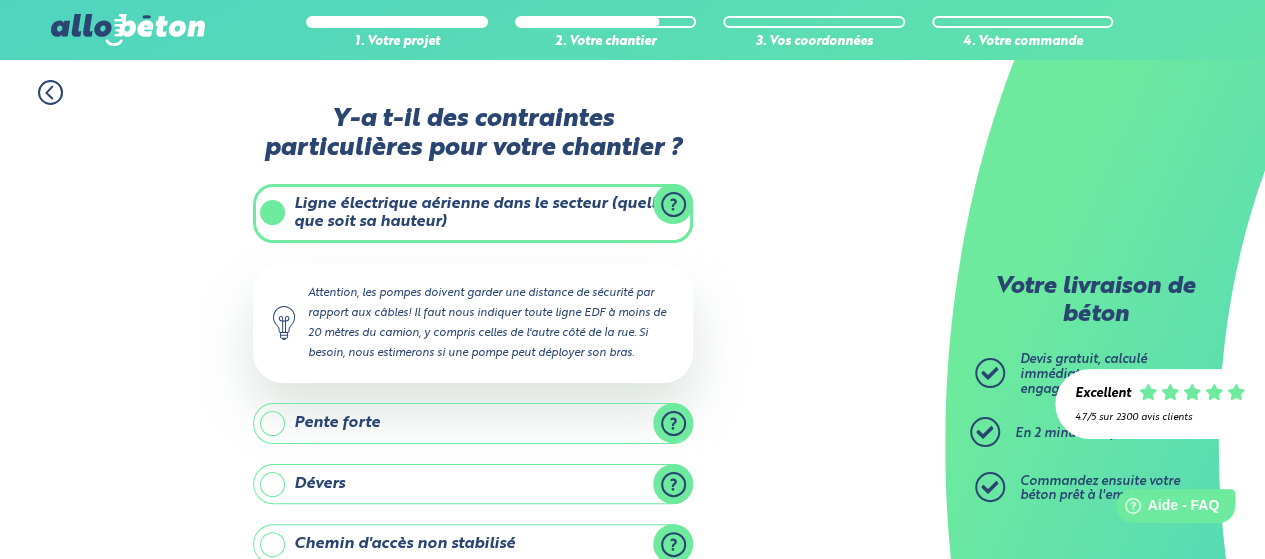 click on "Ligne électrique aérienne dans le secteur (quelle que soit sa hauteur)" at bounding box center [473, 213] 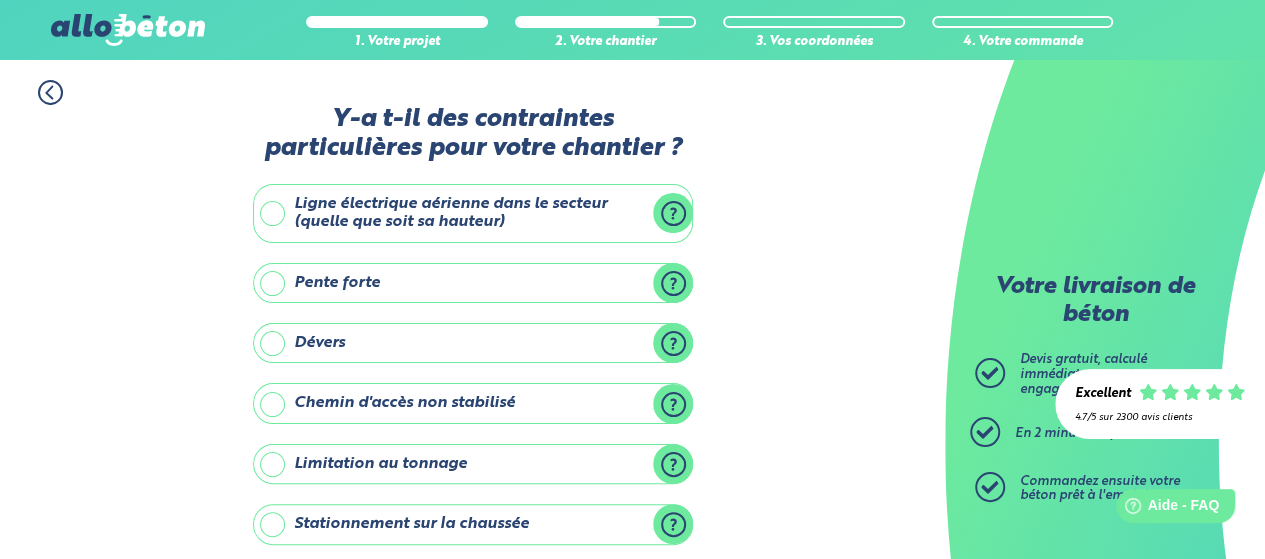 scroll, scrollTop: 362, scrollLeft: 0, axis: vertical 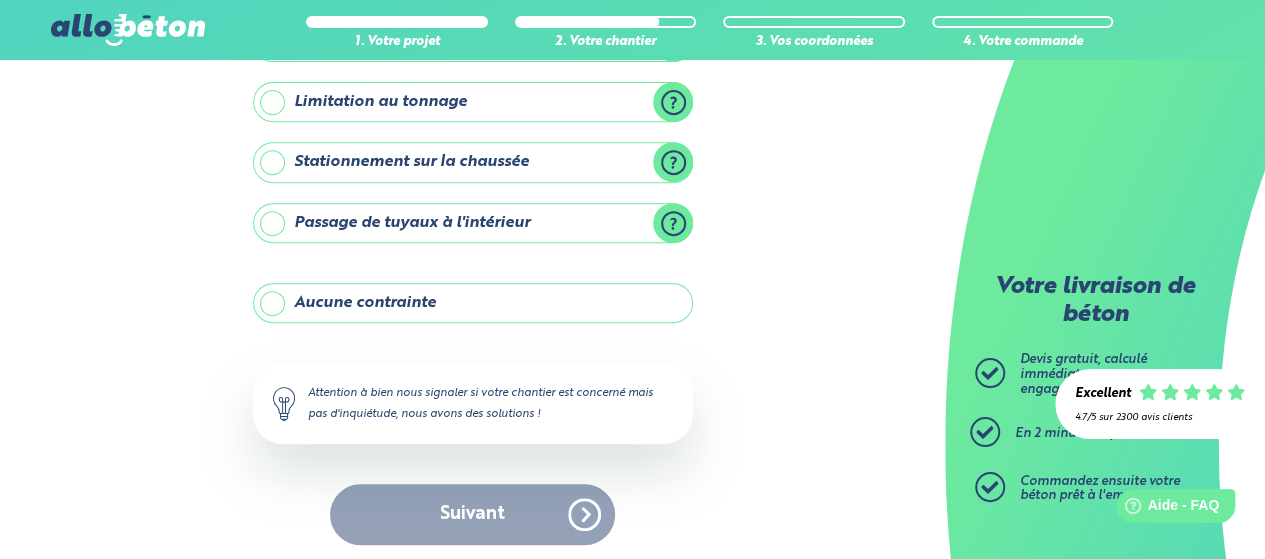 click on "Aucune contrainte" at bounding box center (473, 303) 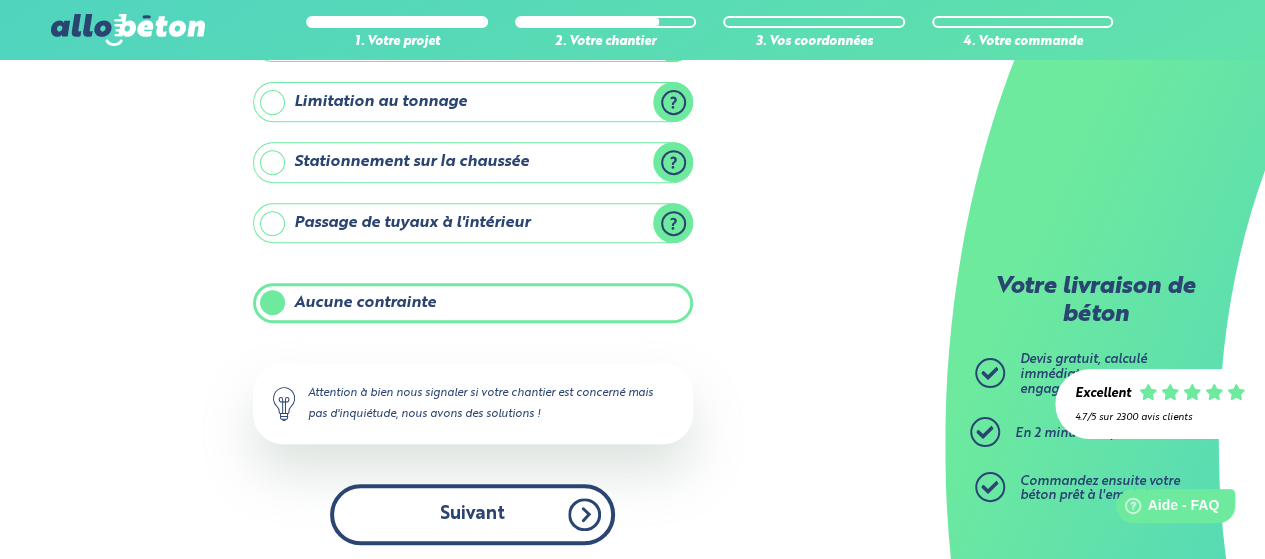 click on "Suivant" at bounding box center (472, 514) 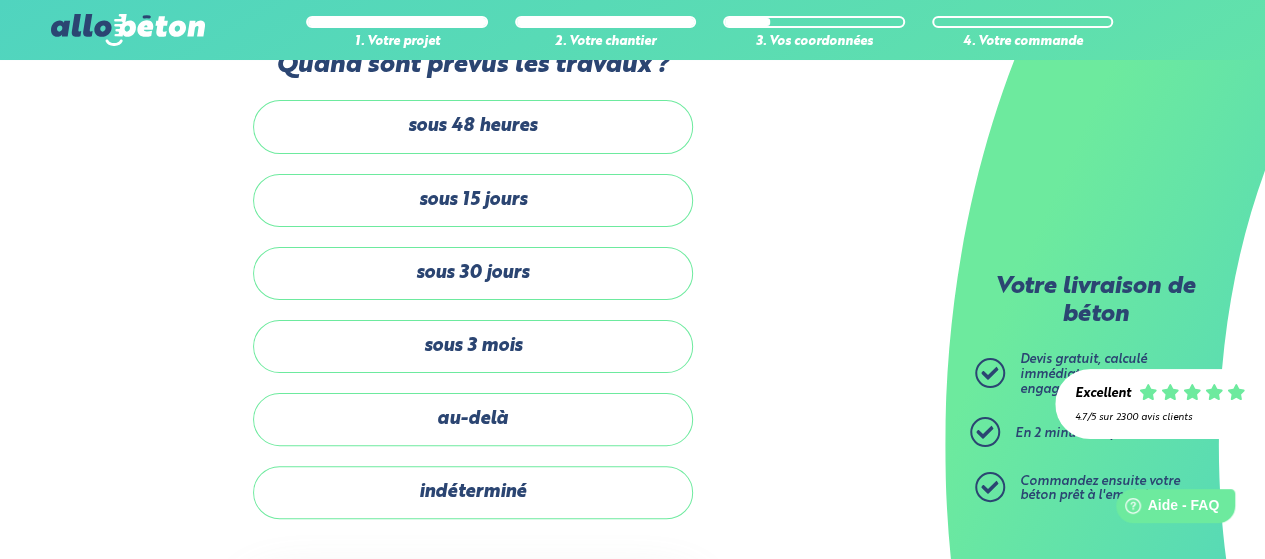 scroll, scrollTop: 0, scrollLeft: 0, axis: both 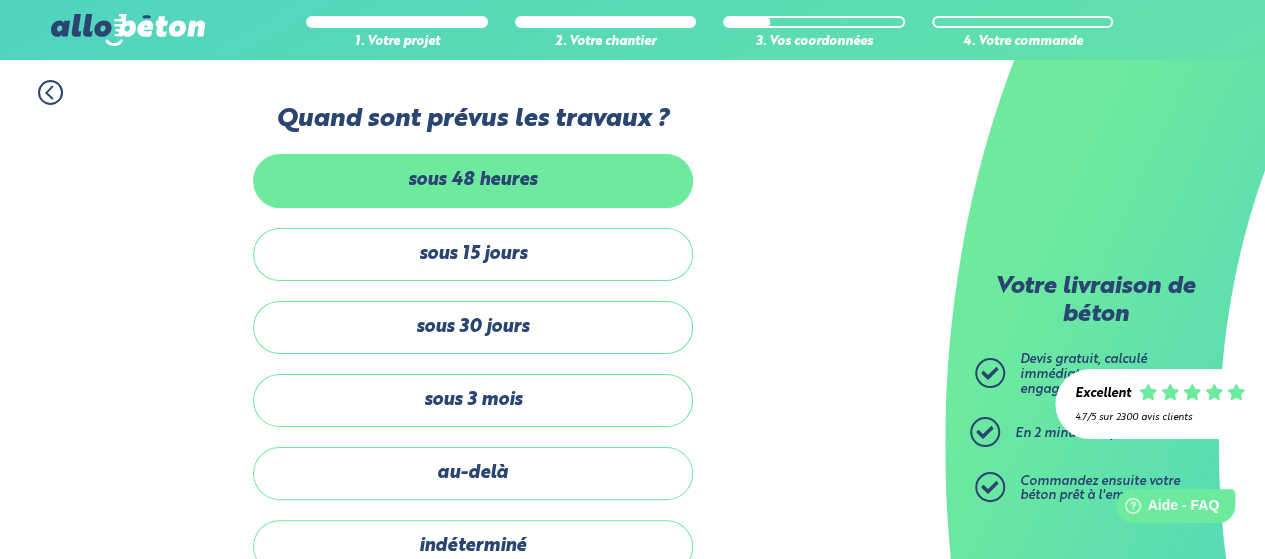 click on "sous 48 heures" at bounding box center [473, 180] 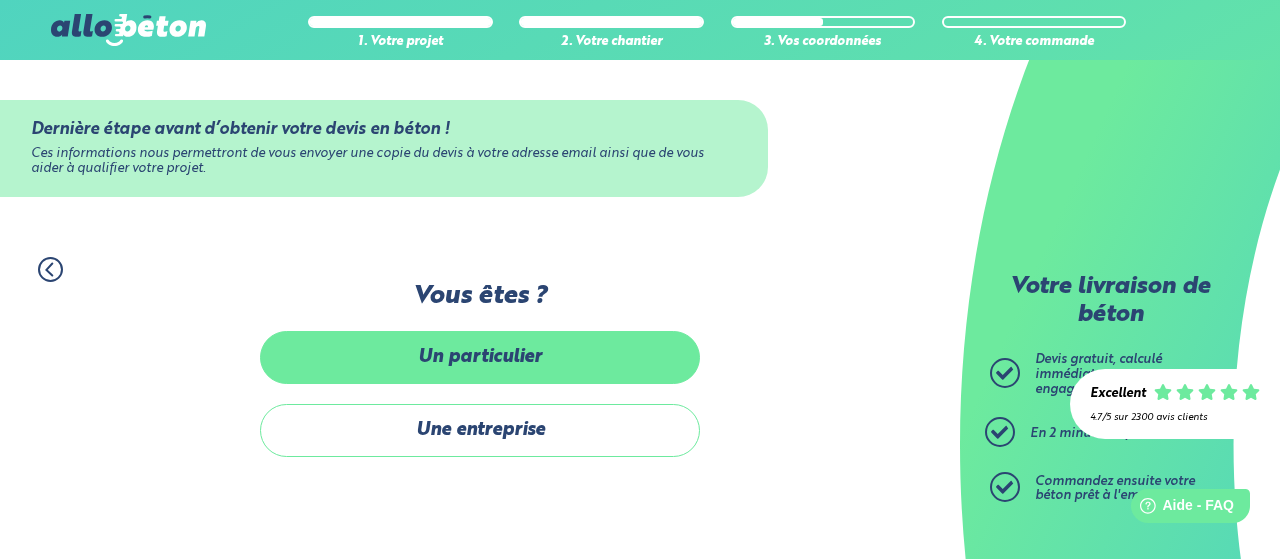 click on "Un particulier" at bounding box center [480, 357] 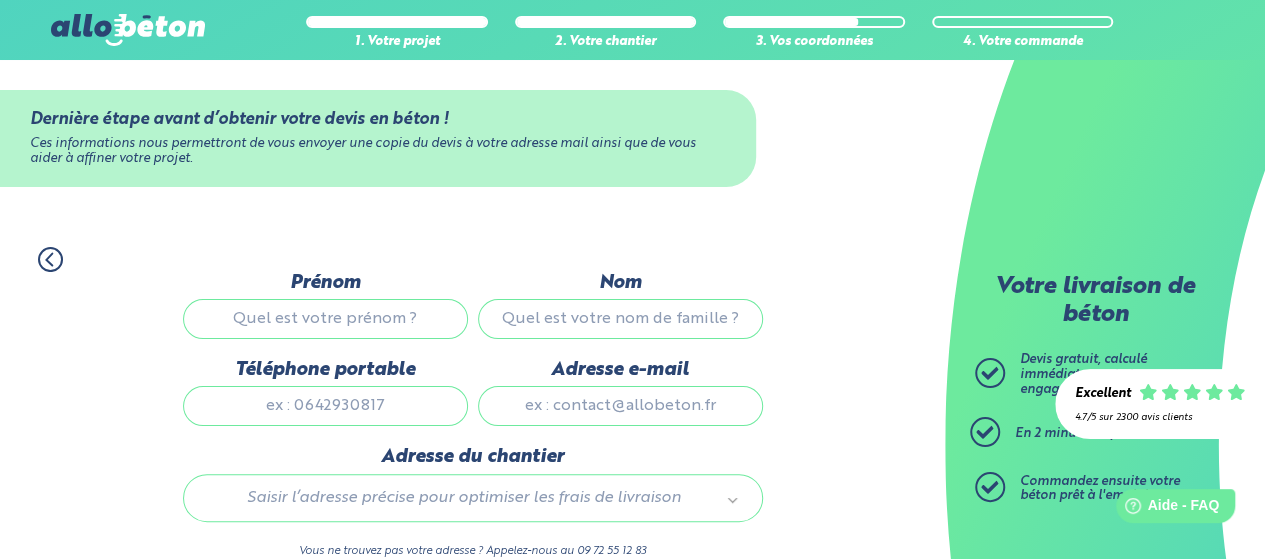 scroll, scrollTop: 0, scrollLeft: 0, axis: both 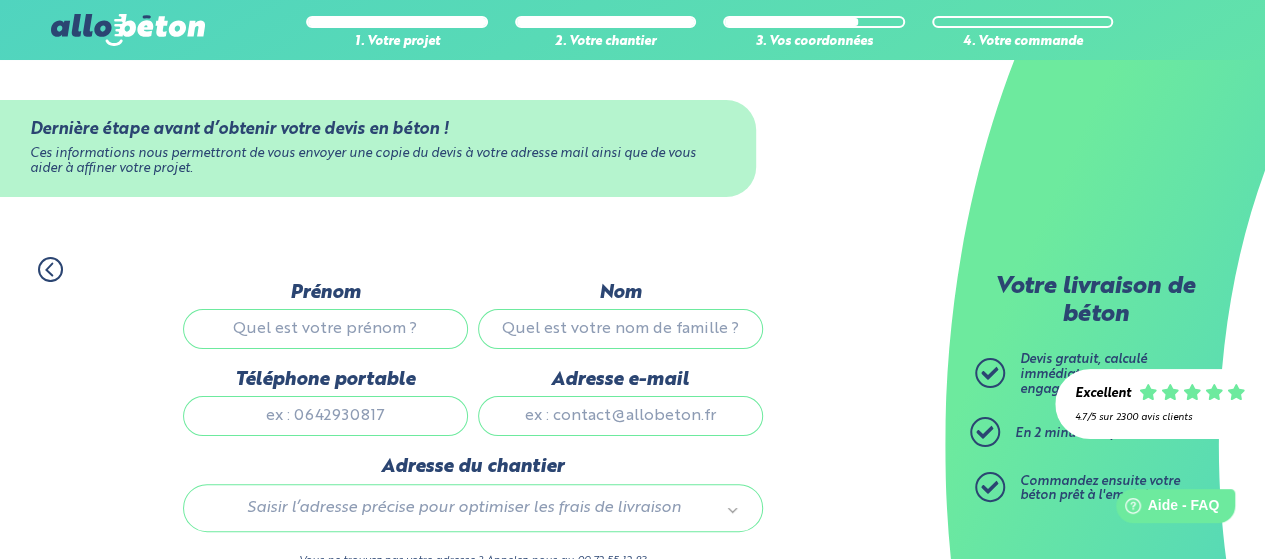 click on "Prénom" at bounding box center (325, 329) 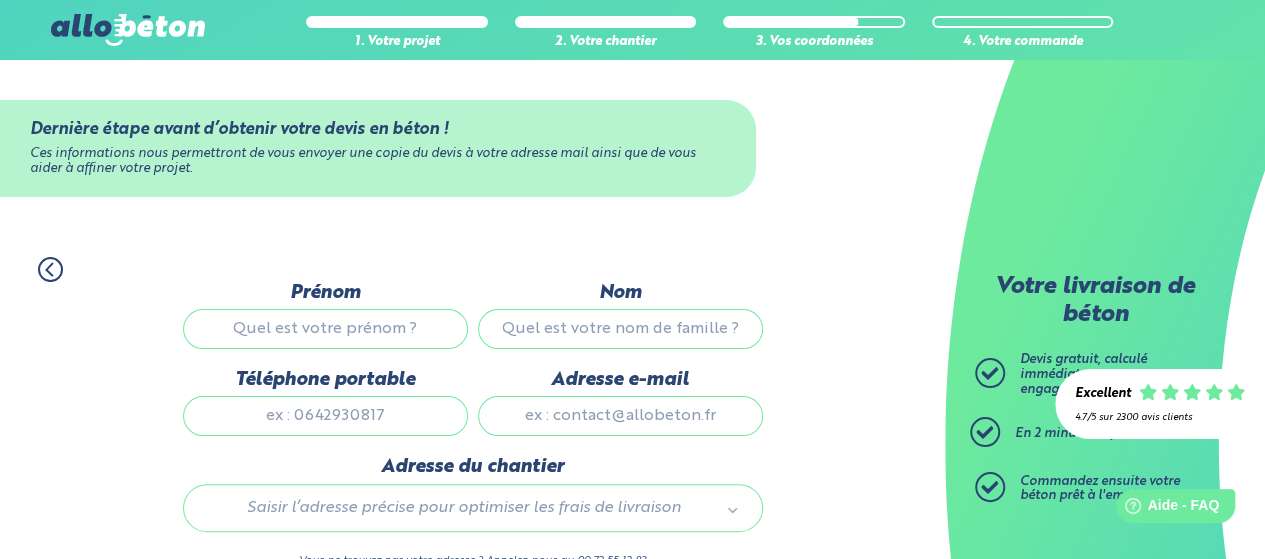 type on "[FIRST]" 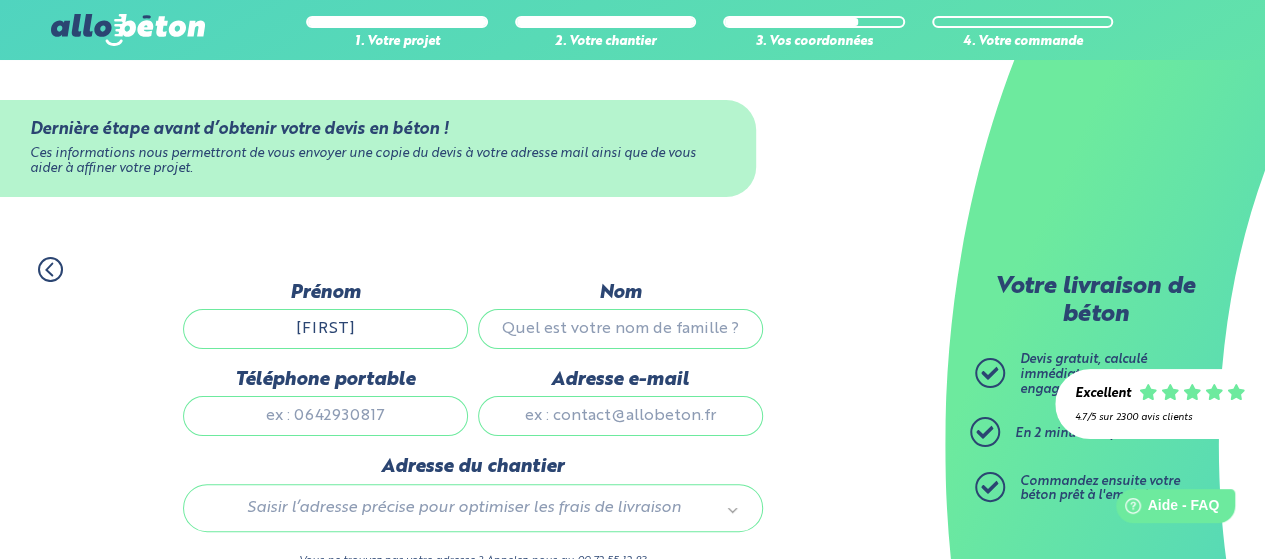 type on "[LAST]" 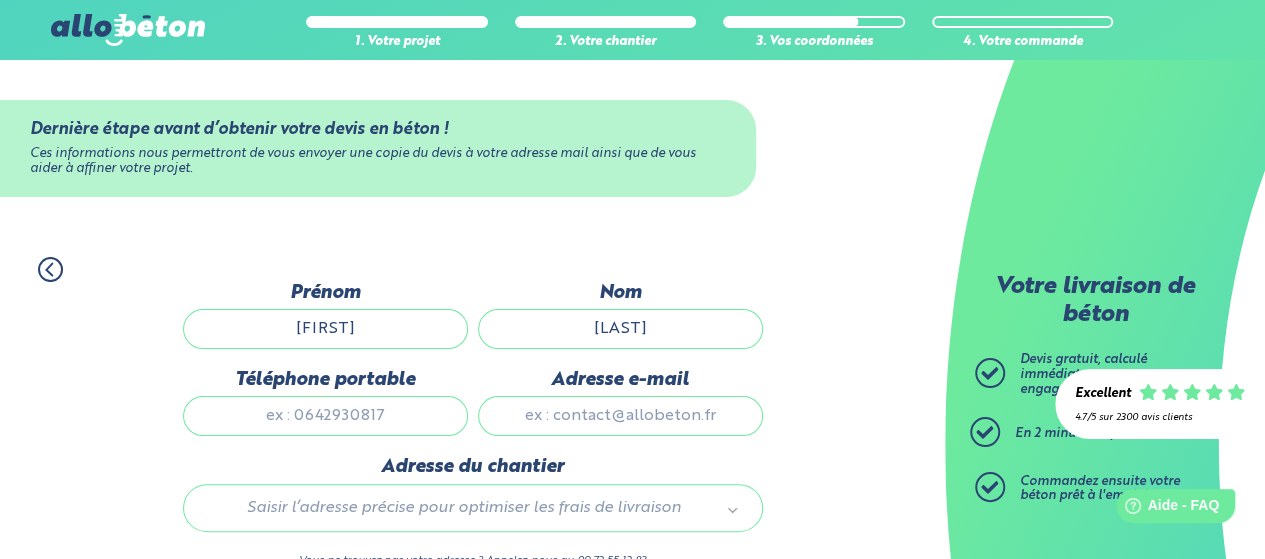 type on "[PHONE]" 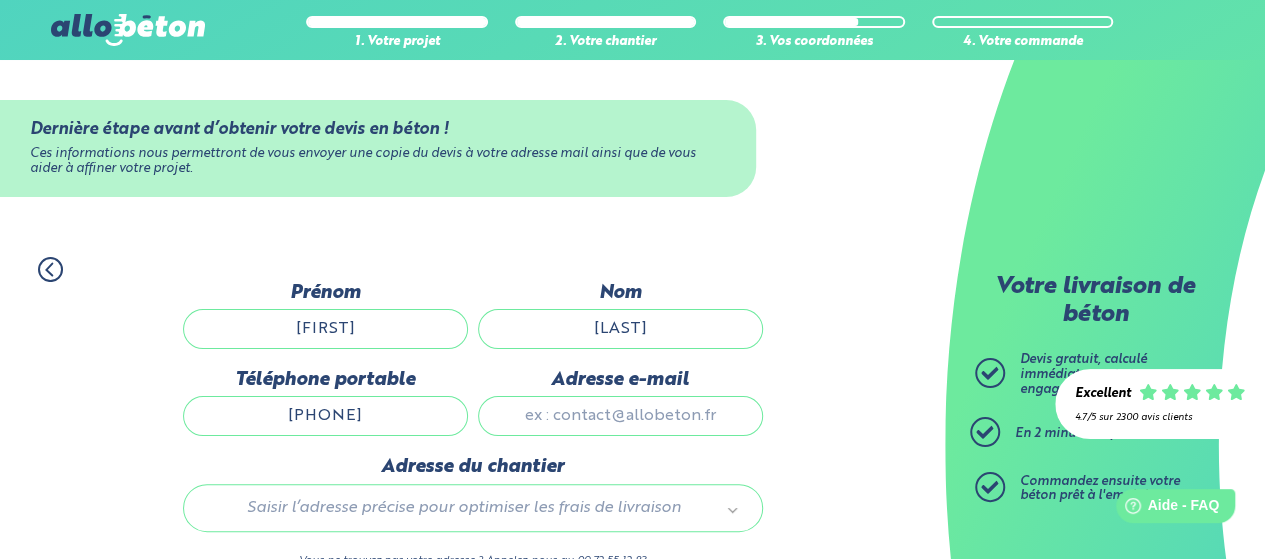 type on "[FIRST].[LAST]@[DOMAIN]" 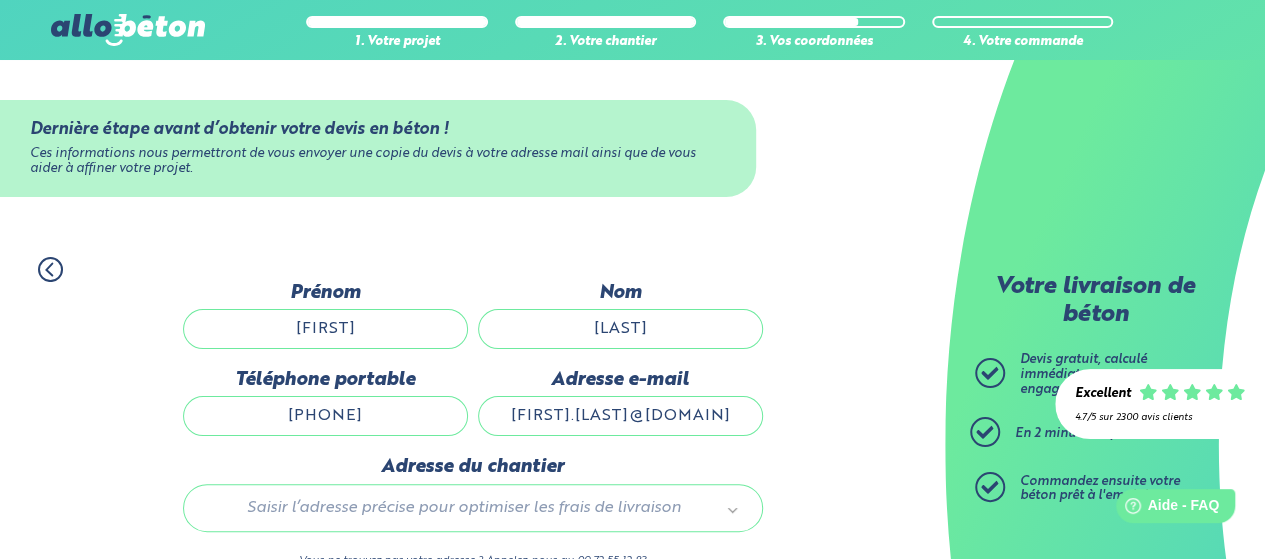 type 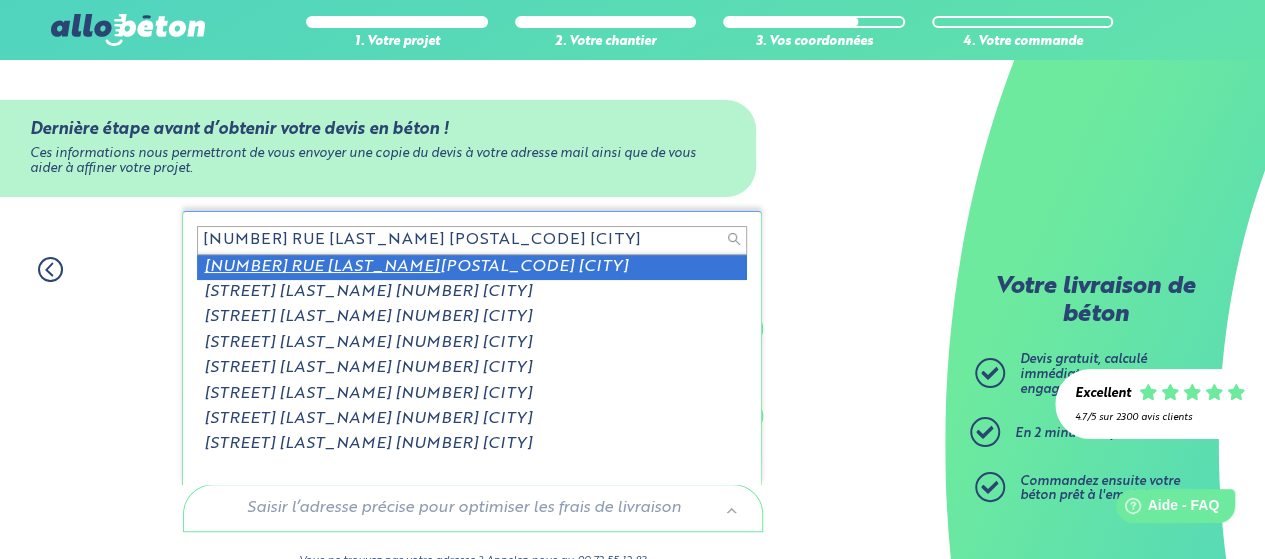 drag, startPoint x: 456, startPoint y: 241, endPoint x: 110, endPoint y: 243, distance: 346.00577 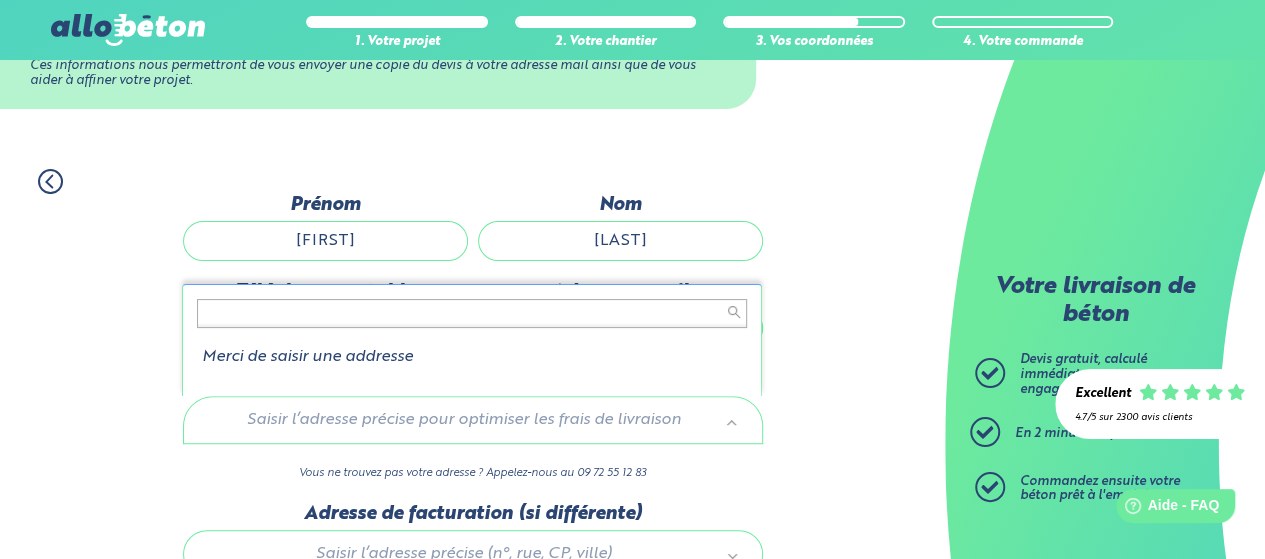 scroll, scrollTop: 200, scrollLeft: 0, axis: vertical 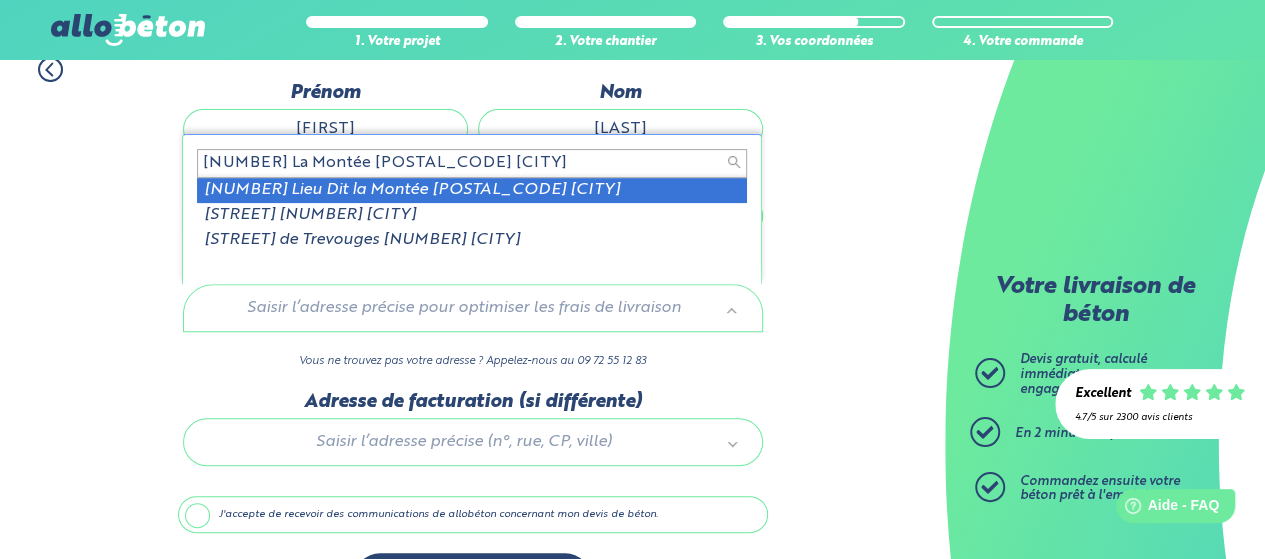 type on "[NUMBER] La Montée [POSTAL_CODE] [CITY]" 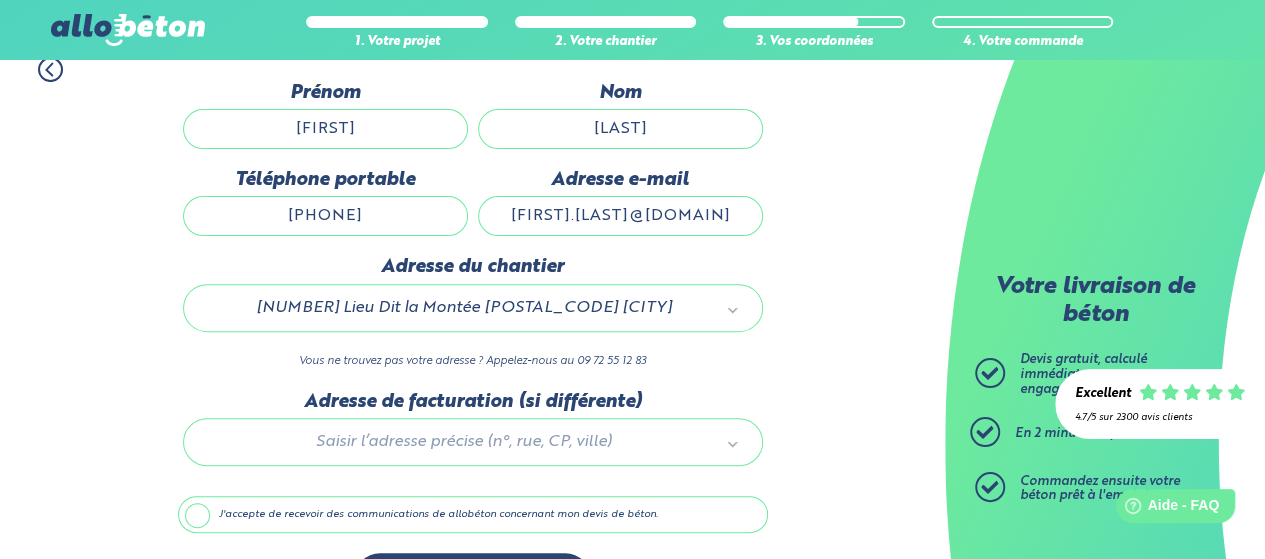 drag, startPoint x: 370, startPoint y: 217, endPoint x: 126, endPoint y: 216, distance: 244.00204 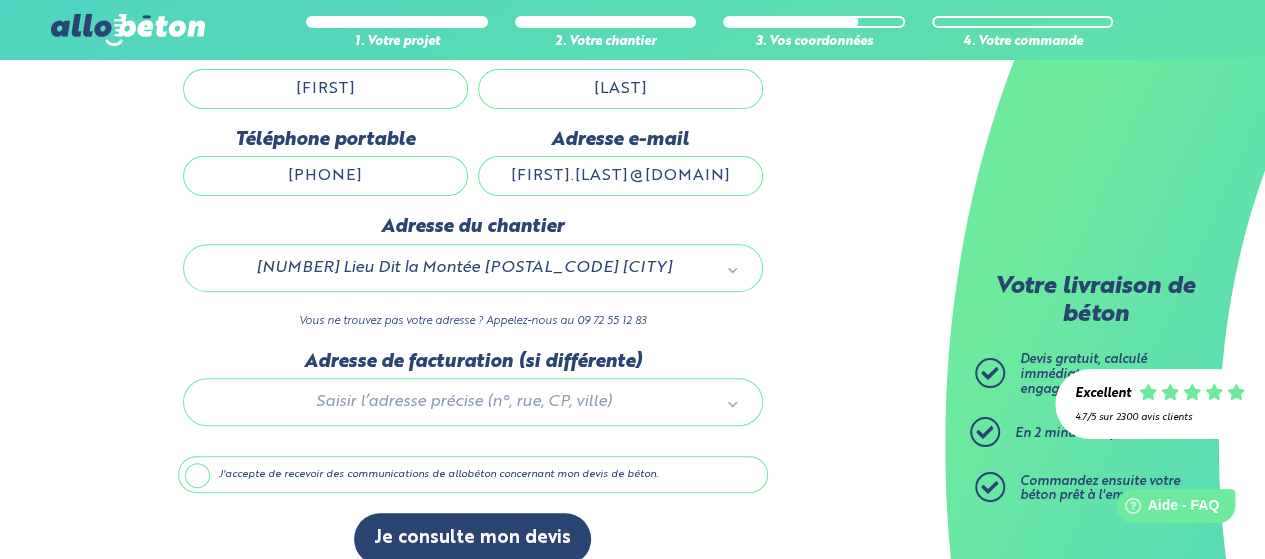 scroll, scrollTop: 262, scrollLeft: 0, axis: vertical 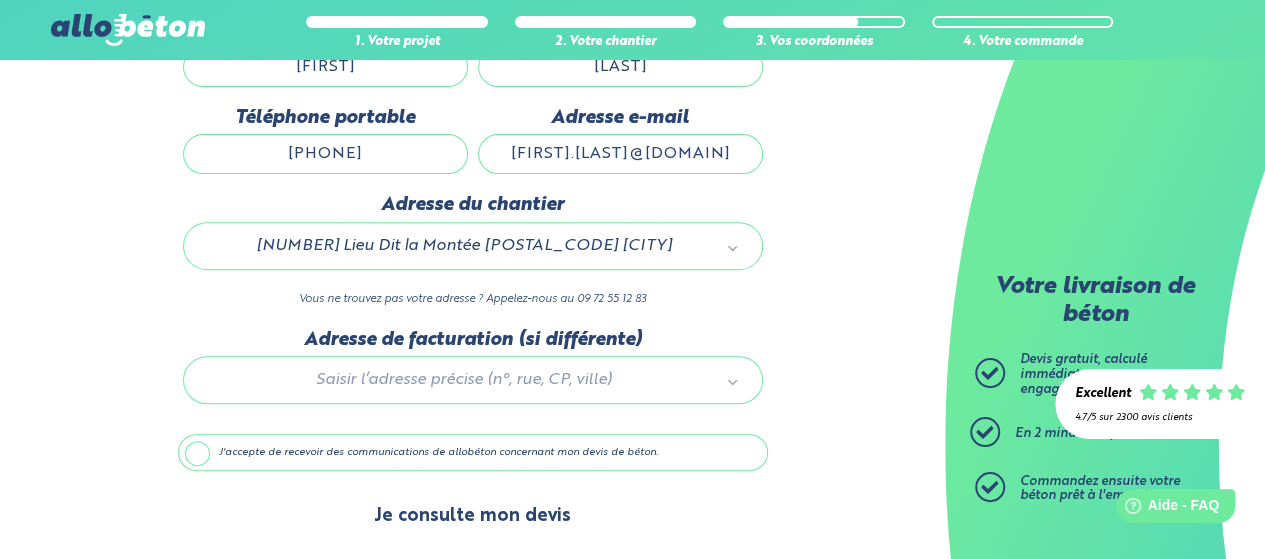 click on "Je consulte mon devis" at bounding box center [472, 516] 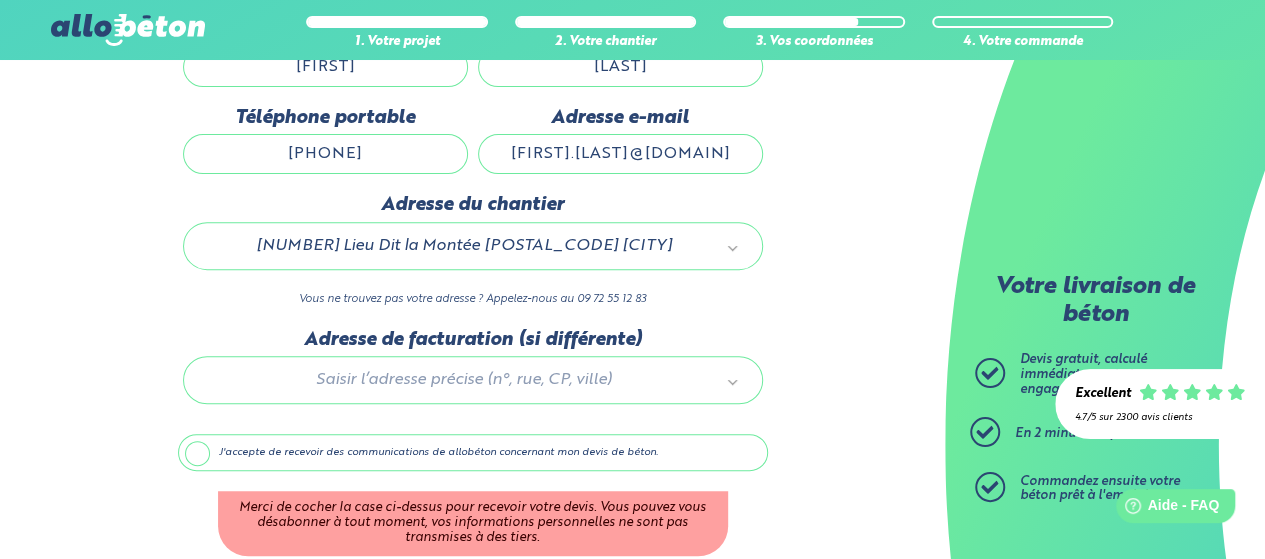 click on "J'accepte de recevoir des communications de allobéton concernant mon devis de béton." at bounding box center [473, 453] 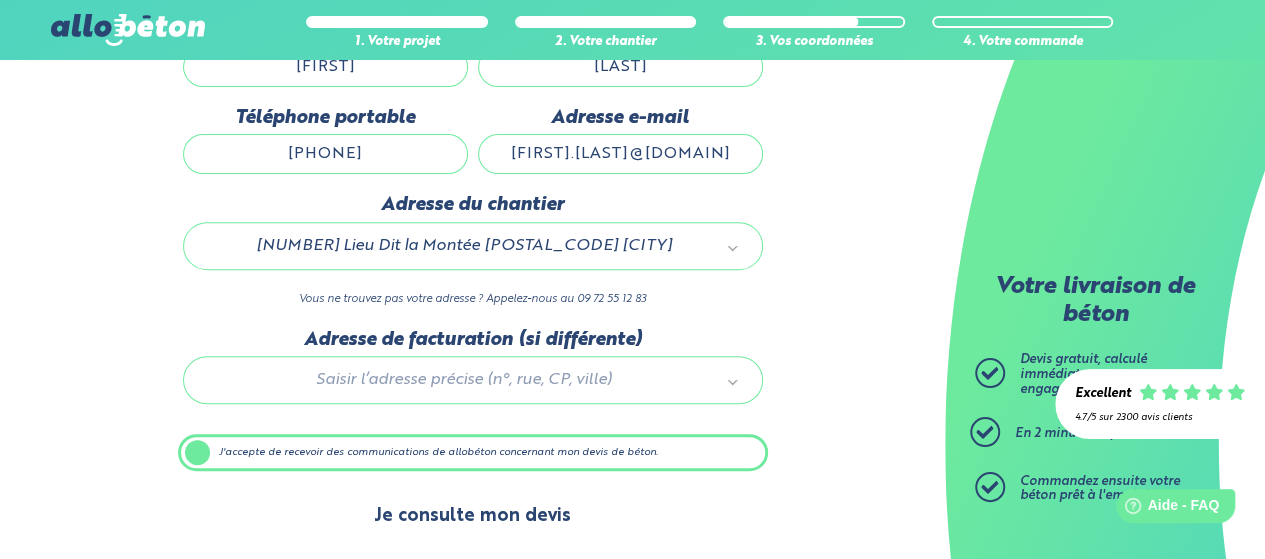 click on "Je consulte mon devis" at bounding box center (472, 516) 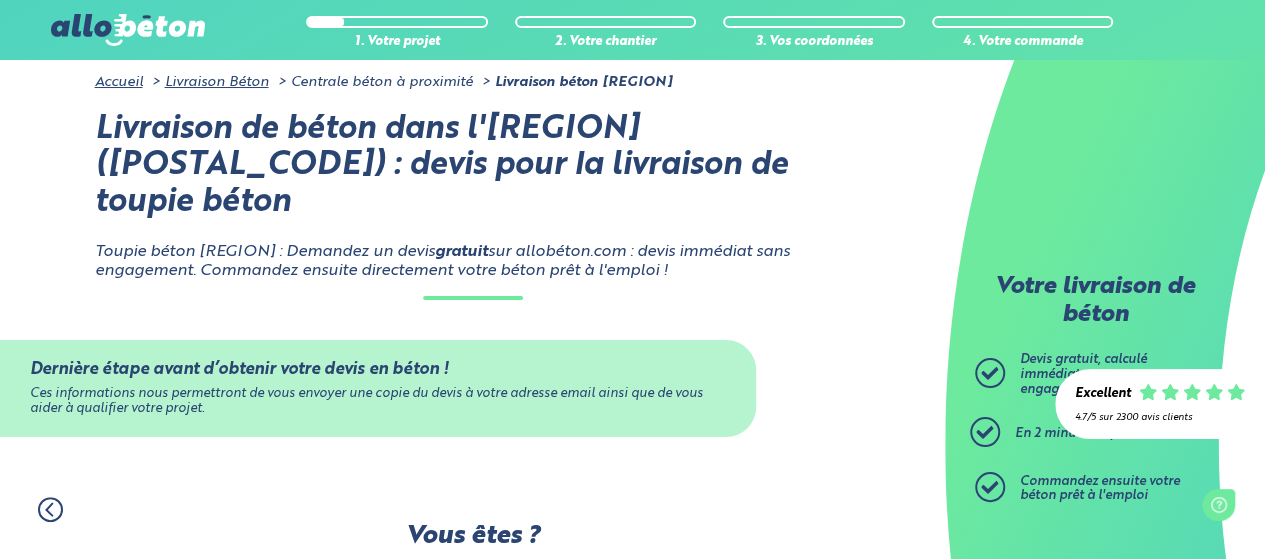 scroll, scrollTop: 0, scrollLeft: 0, axis: both 